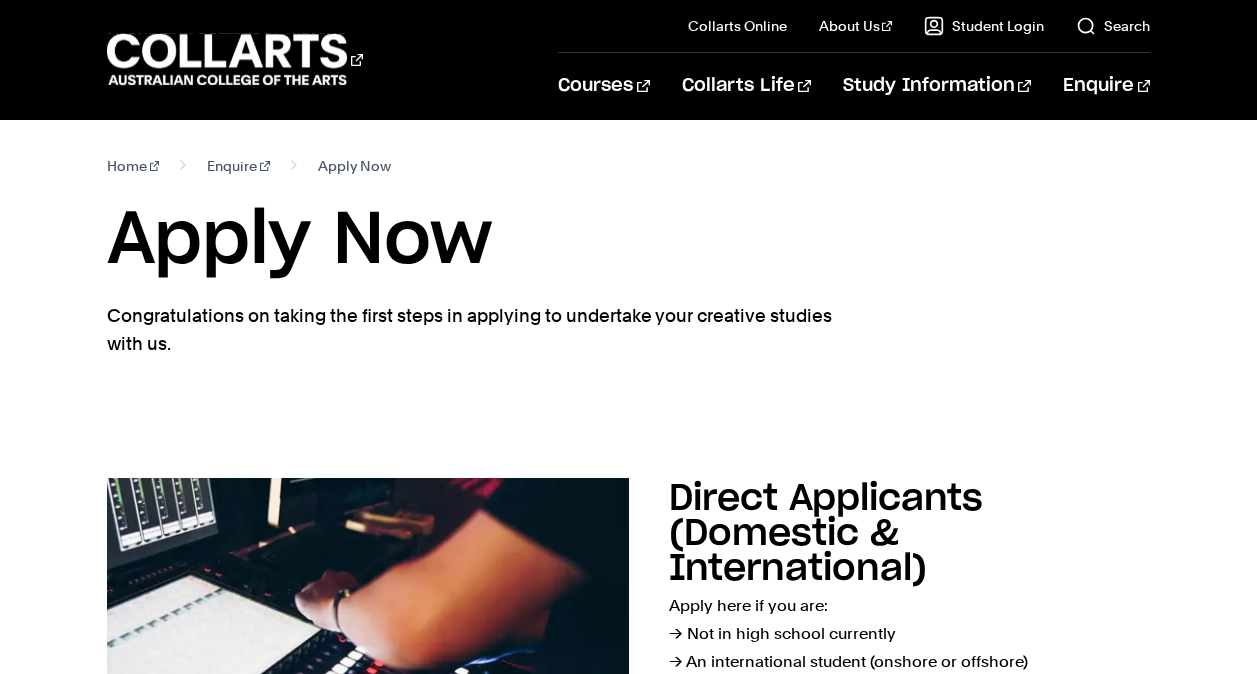 scroll, scrollTop: 0, scrollLeft: 0, axis: both 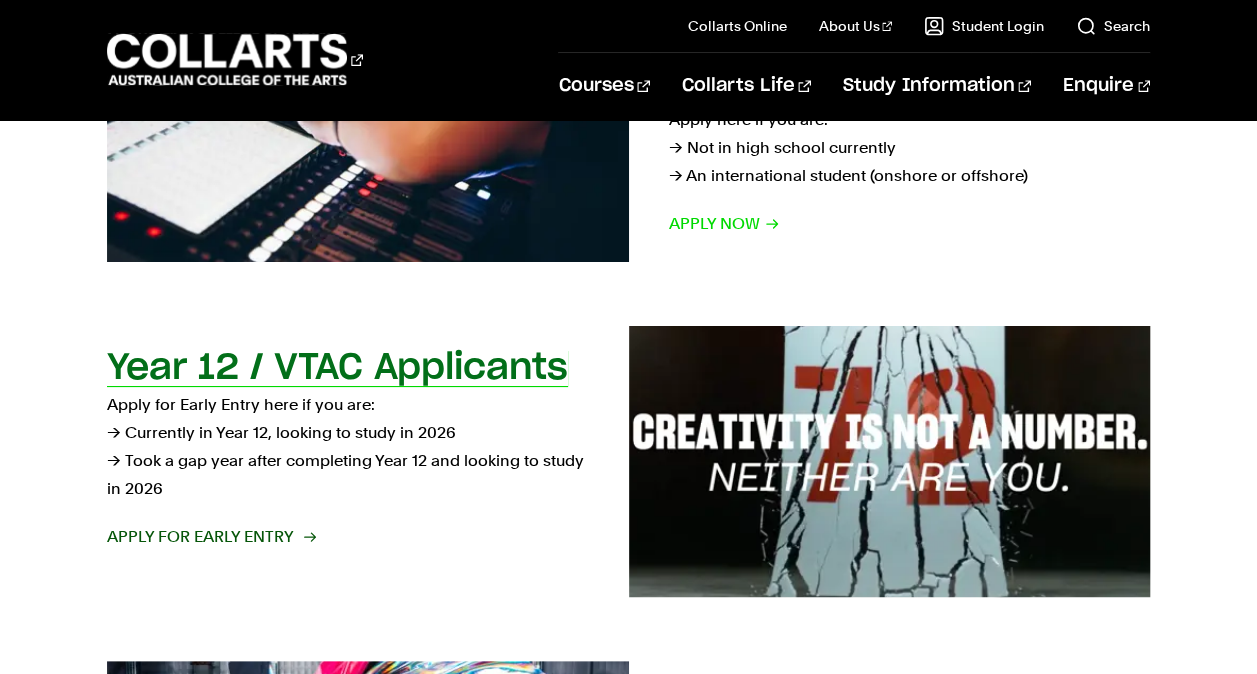 click on "Apply for Early Entry" at bounding box center [210, 537] 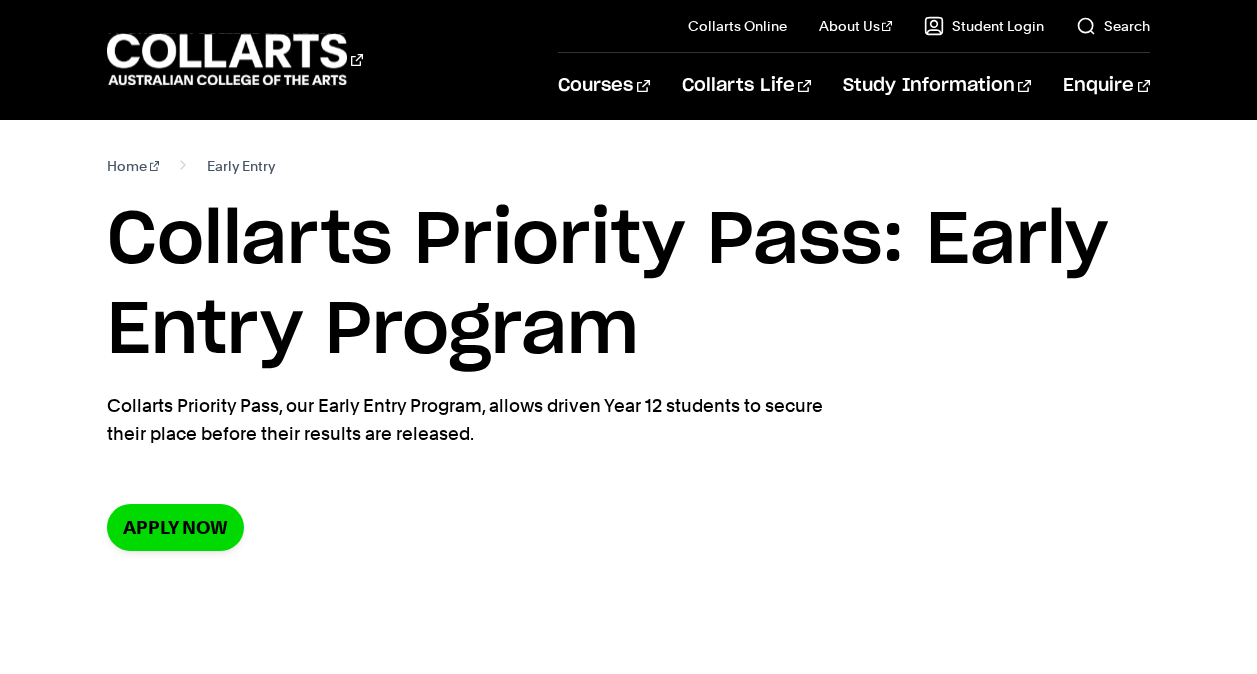 scroll, scrollTop: 0, scrollLeft: 0, axis: both 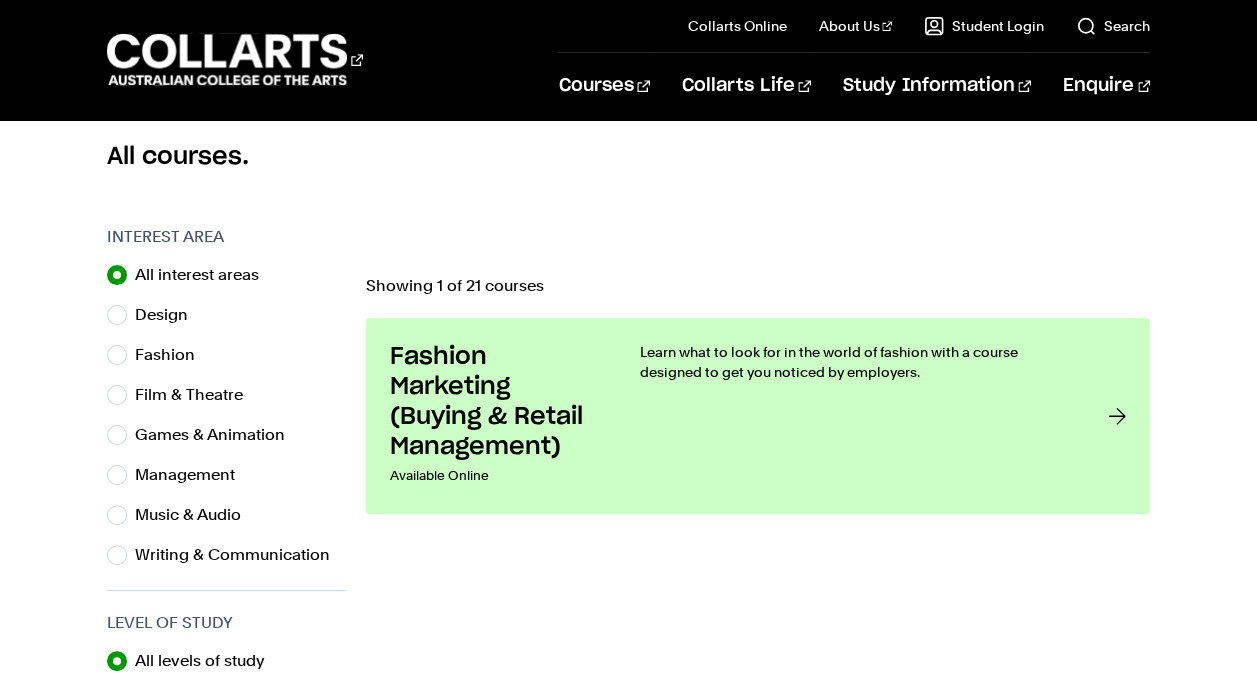 click on "All courses." at bounding box center (628, 157) 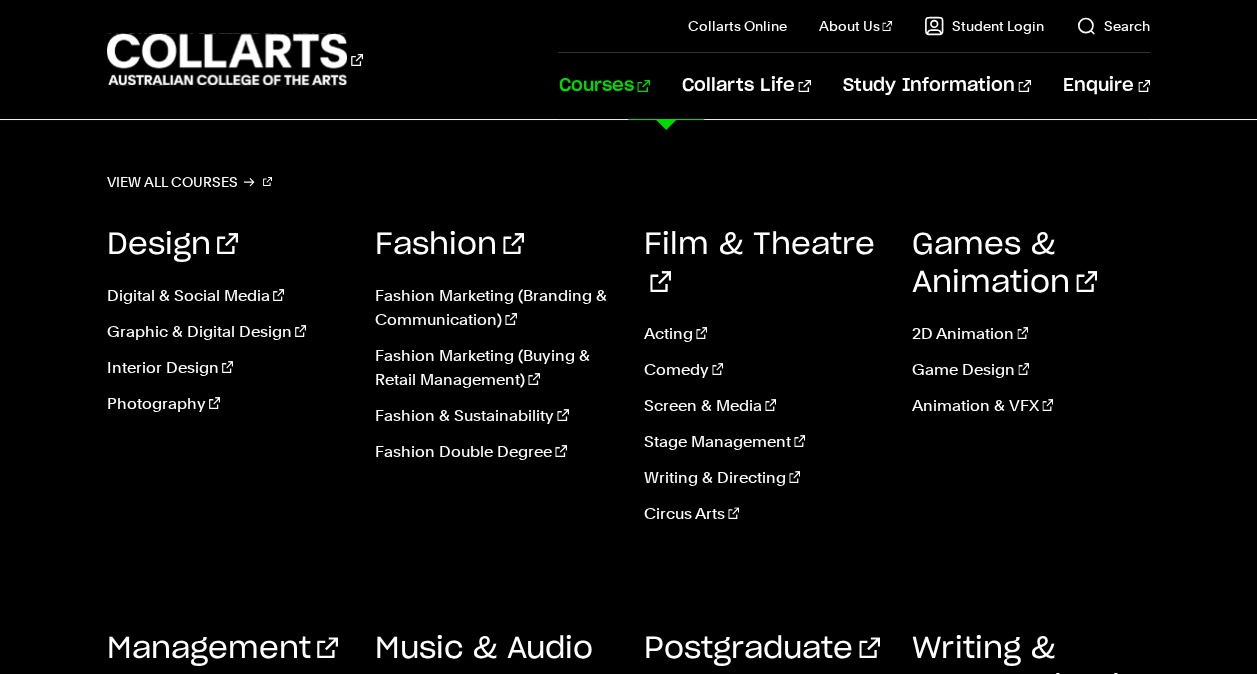 click on "Fashion Marketing (Buying & Retail Management)" at bounding box center [494, 368] 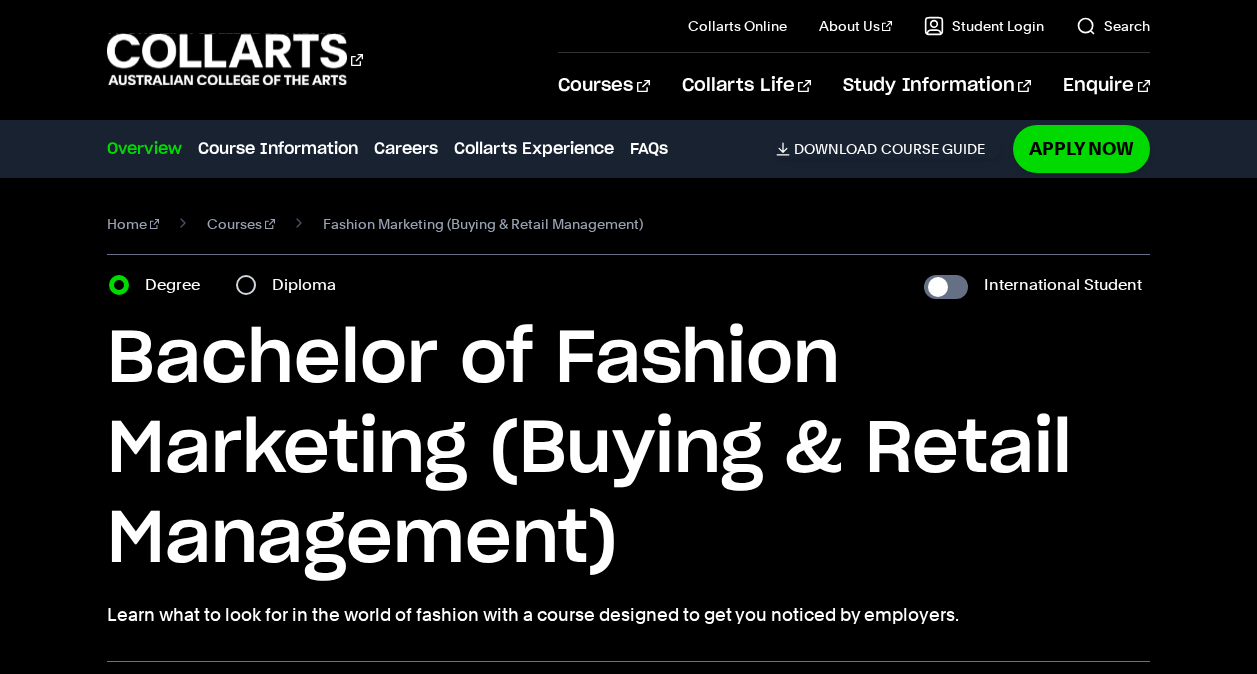 scroll, scrollTop: 0, scrollLeft: 0, axis: both 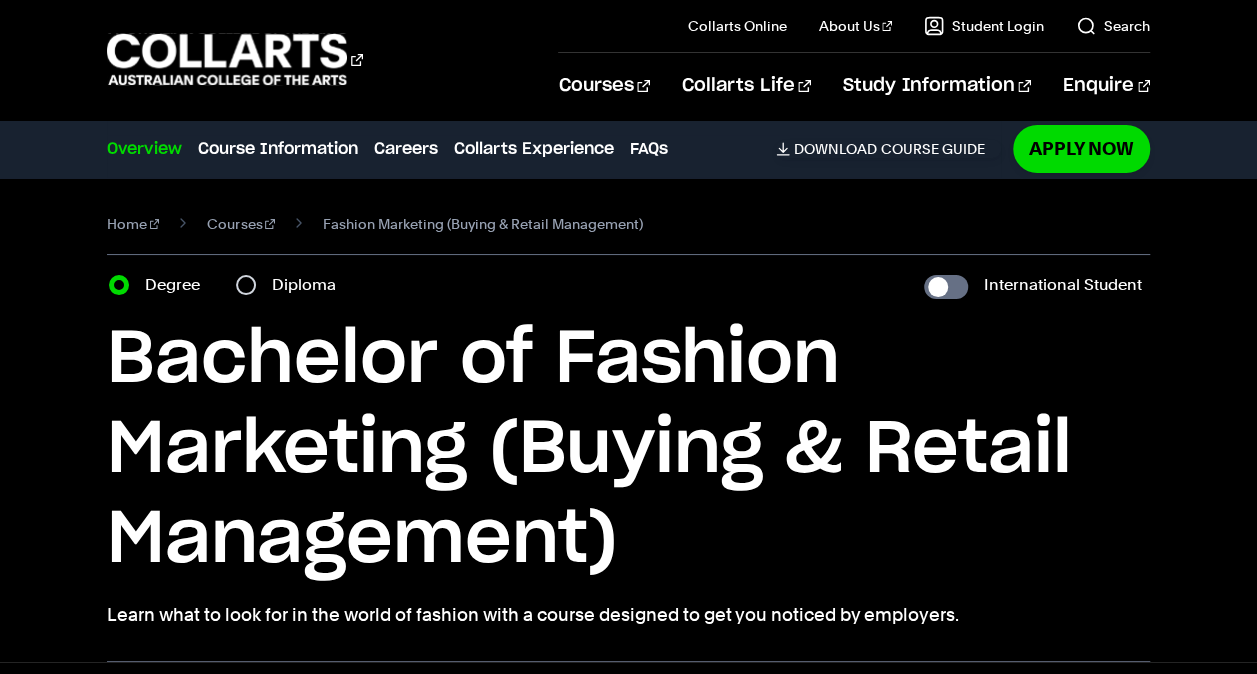 click on "Courses" at bounding box center [241, 224] 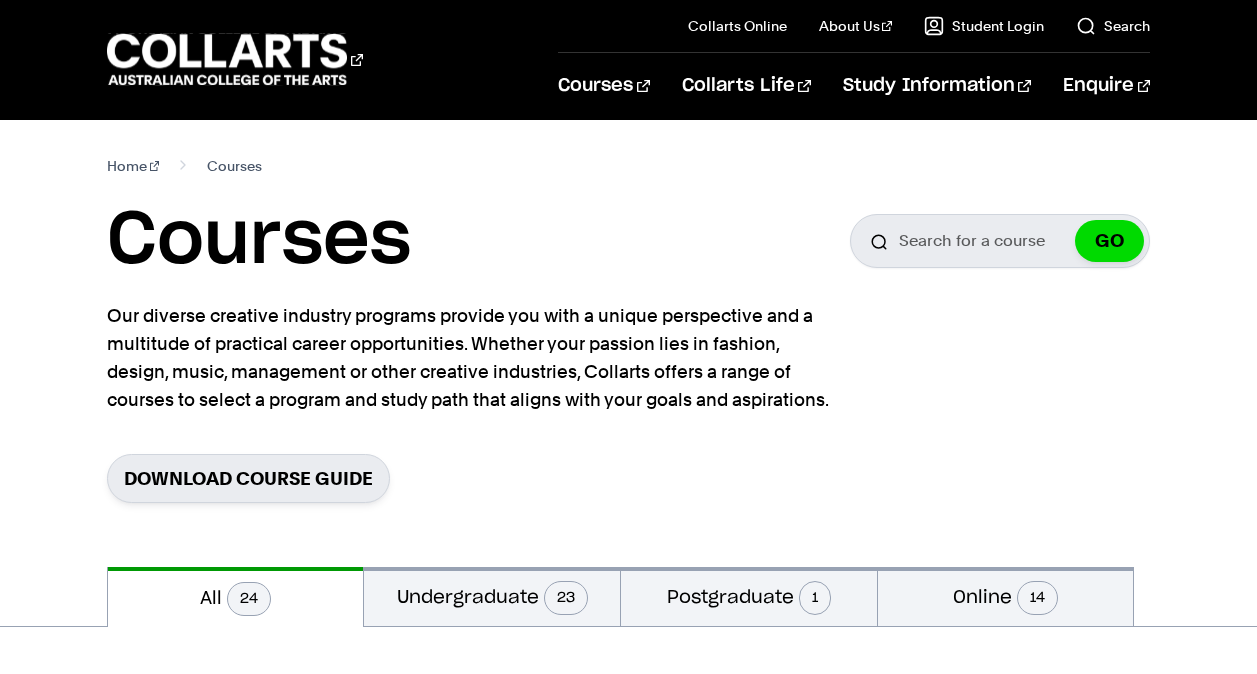 scroll, scrollTop: 0, scrollLeft: 0, axis: both 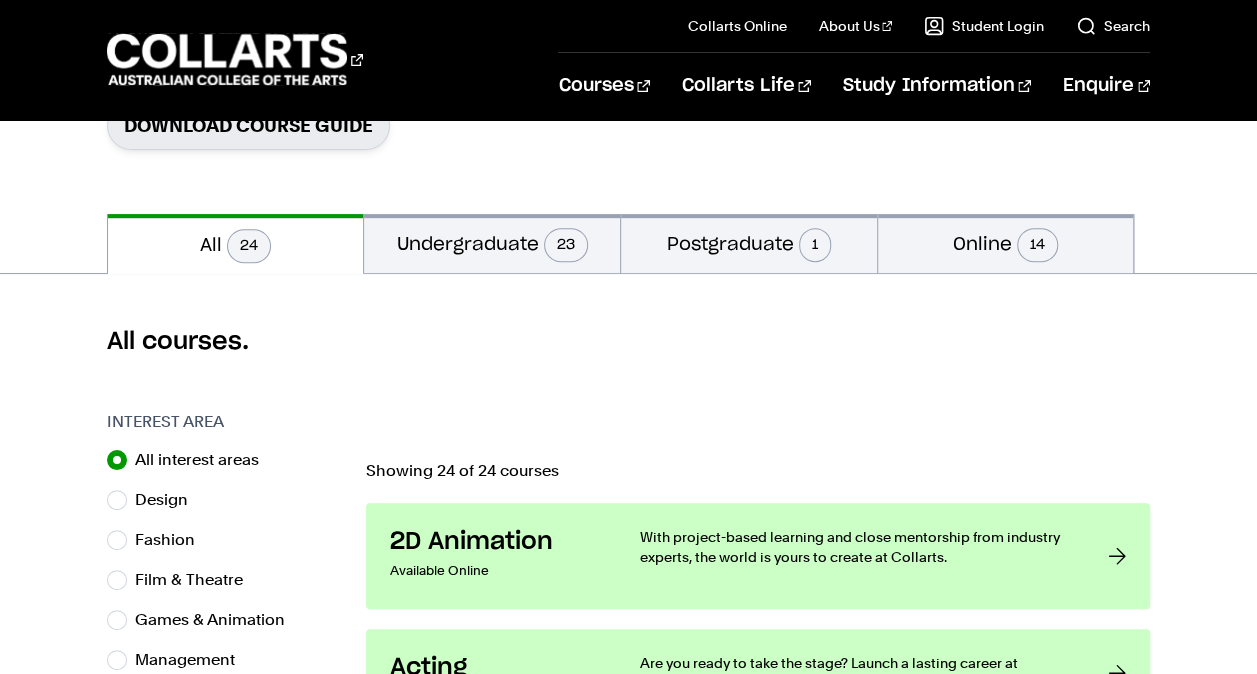 click on "Undergraduate  23" at bounding box center [492, 243] 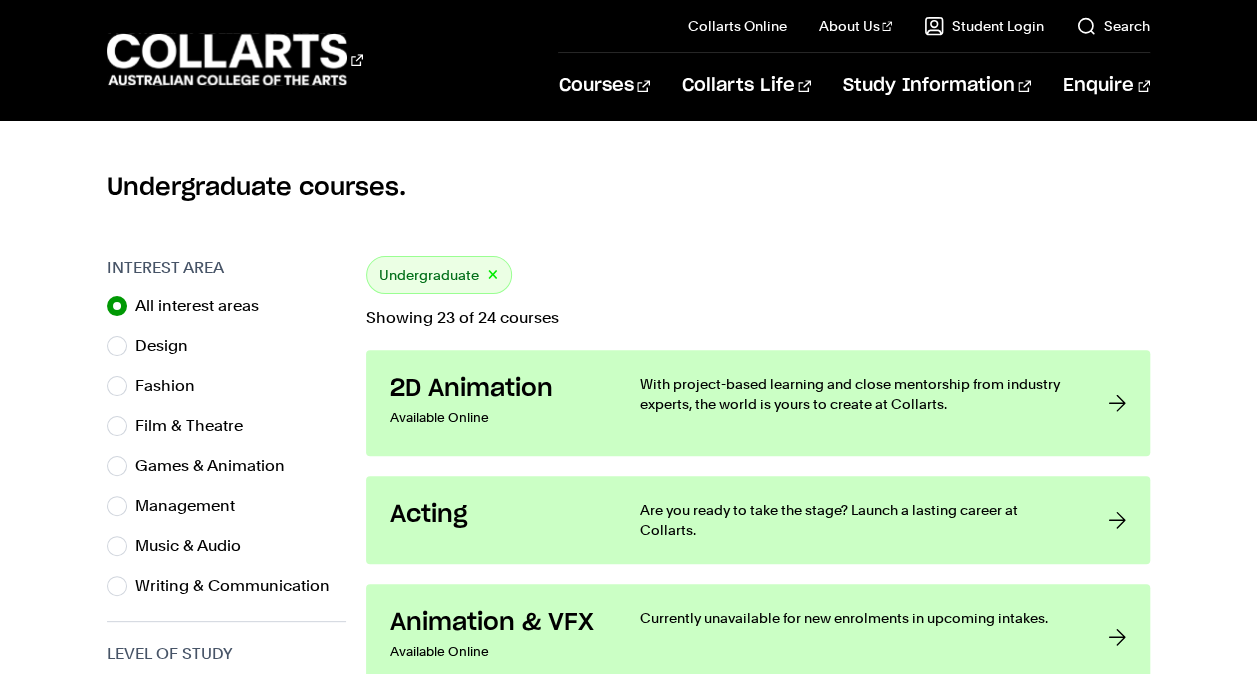 scroll, scrollTop: 519, scrollLeft: 0, axis: vertical 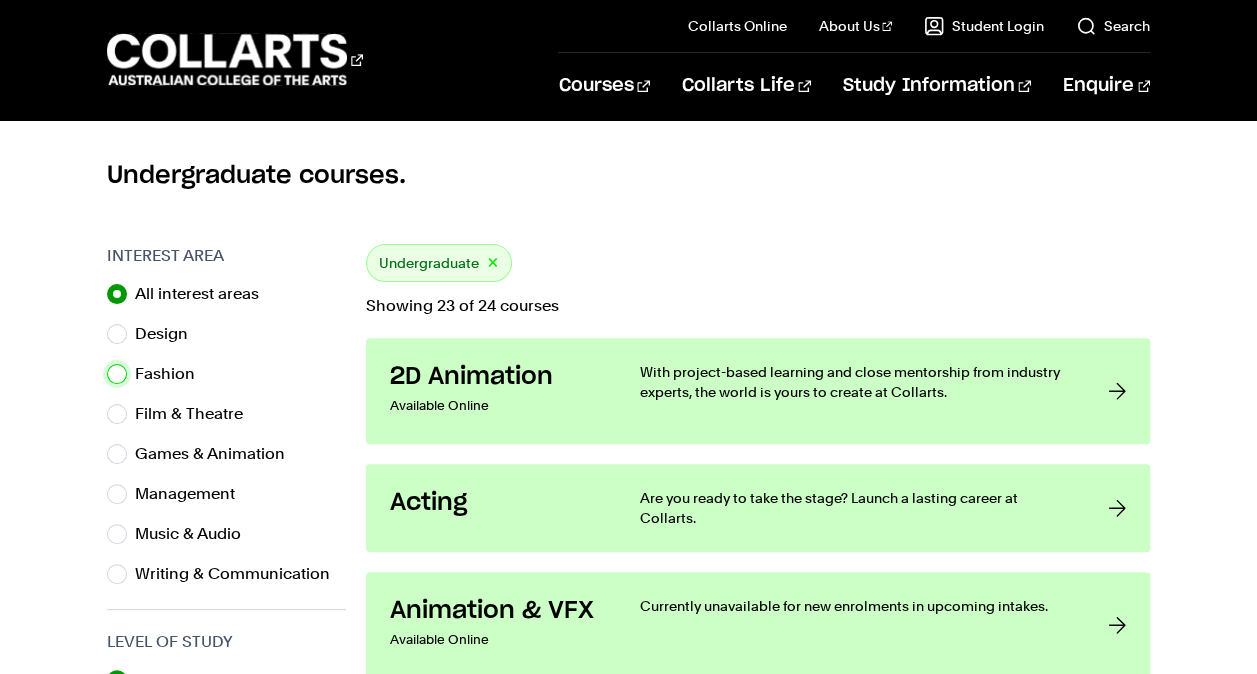 click on "Fashion" at bounding box center [117, 374] 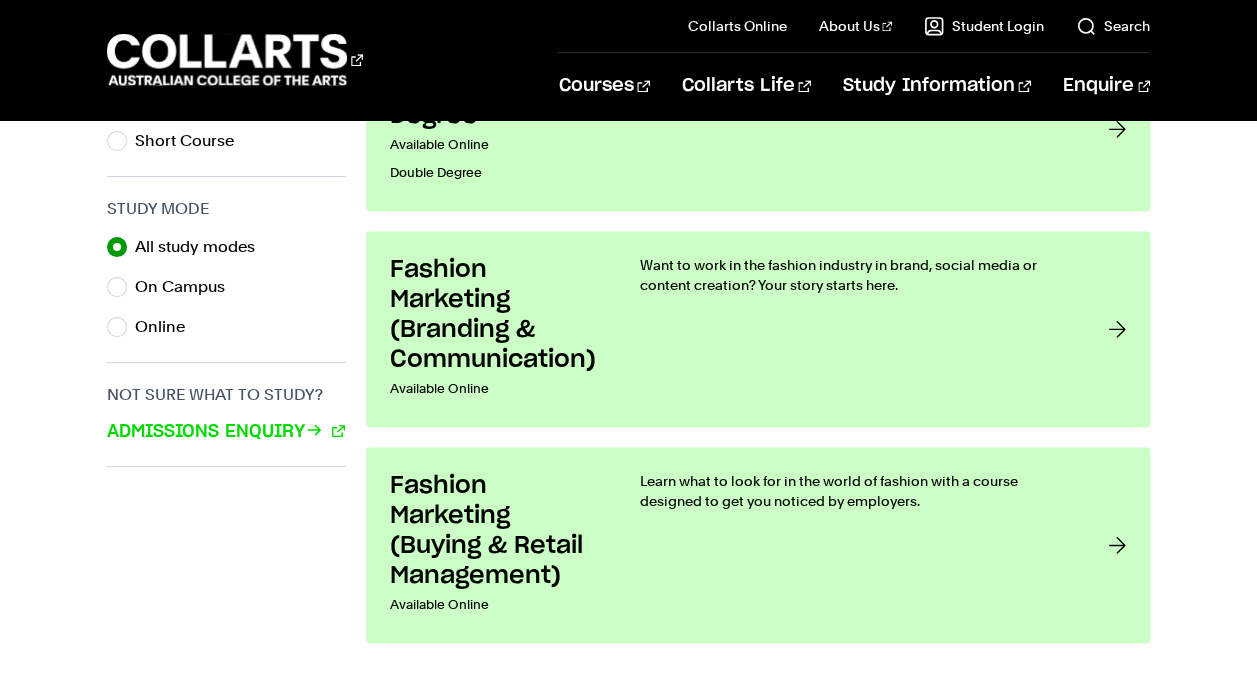 scroll, scrollTop: 1217, scrollLeft: 0, axis: vertical 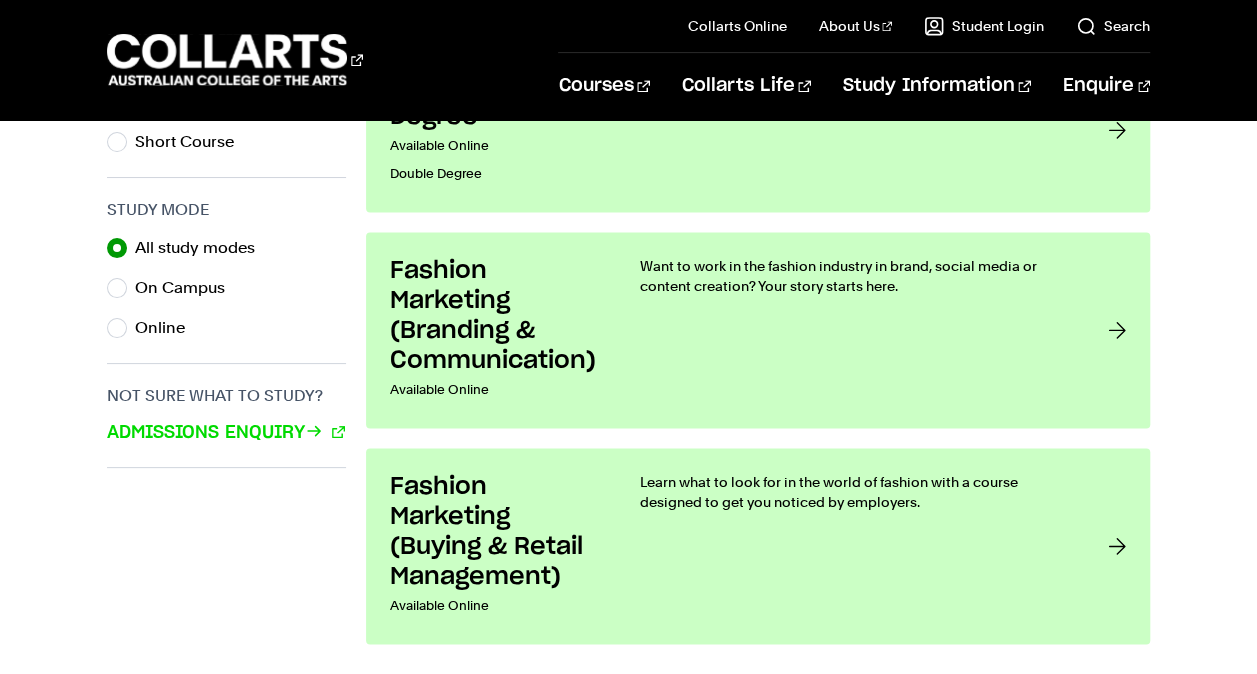 click on "Fashion Marketing (Buying & Retail Management)
Available Online
Learn what to look for in the world of fashion with a course designed to get you noticed by employers." at bounding box center [758, 546] 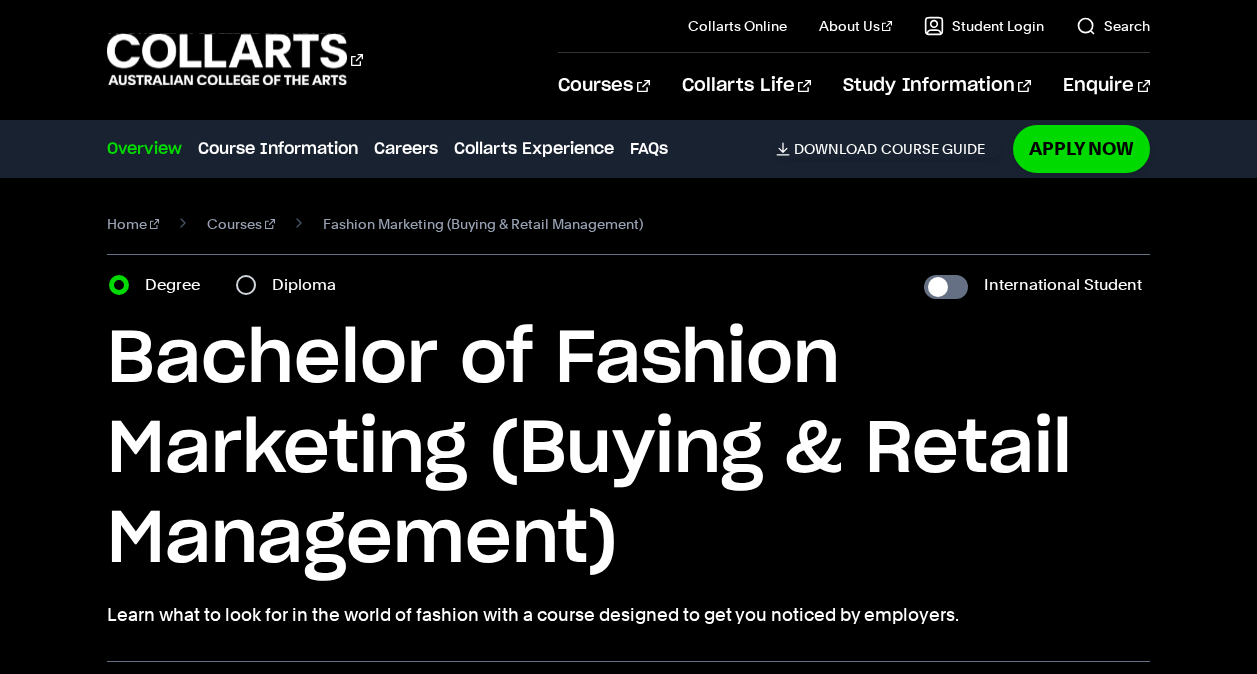 scroll, scrollTop: 0, scrollLeft: 0, axis: both 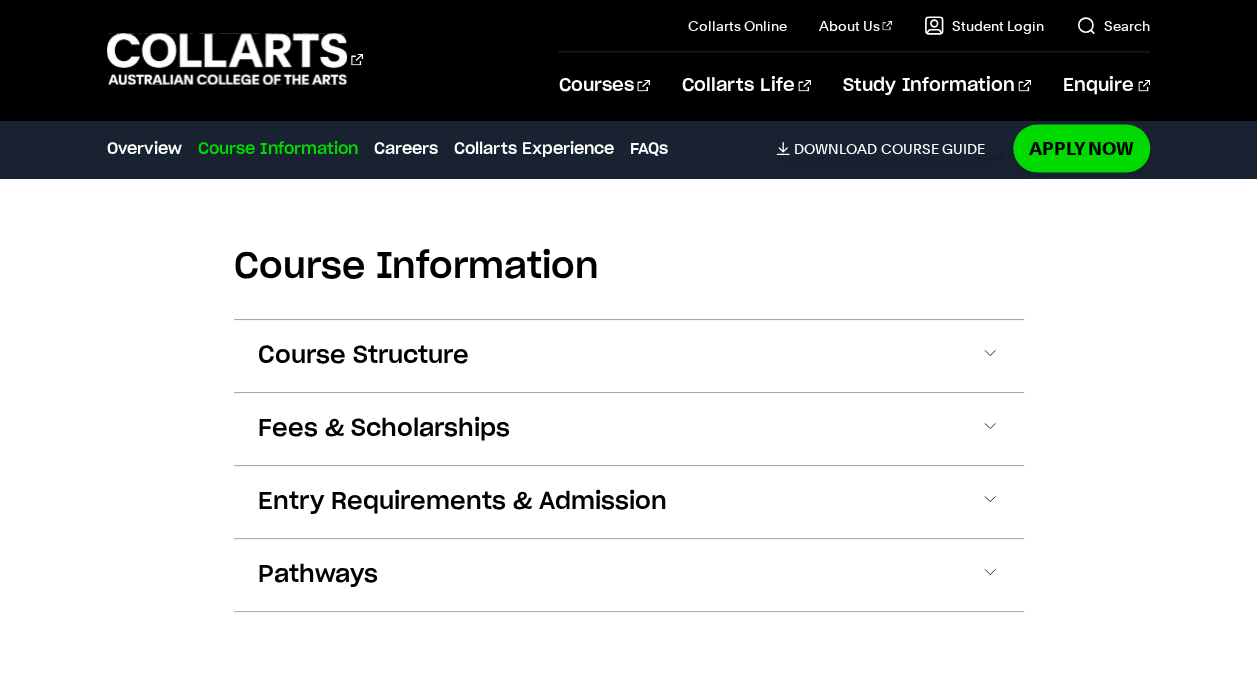 click on "Fees & Scholarships" at bounding box center (629, 429) 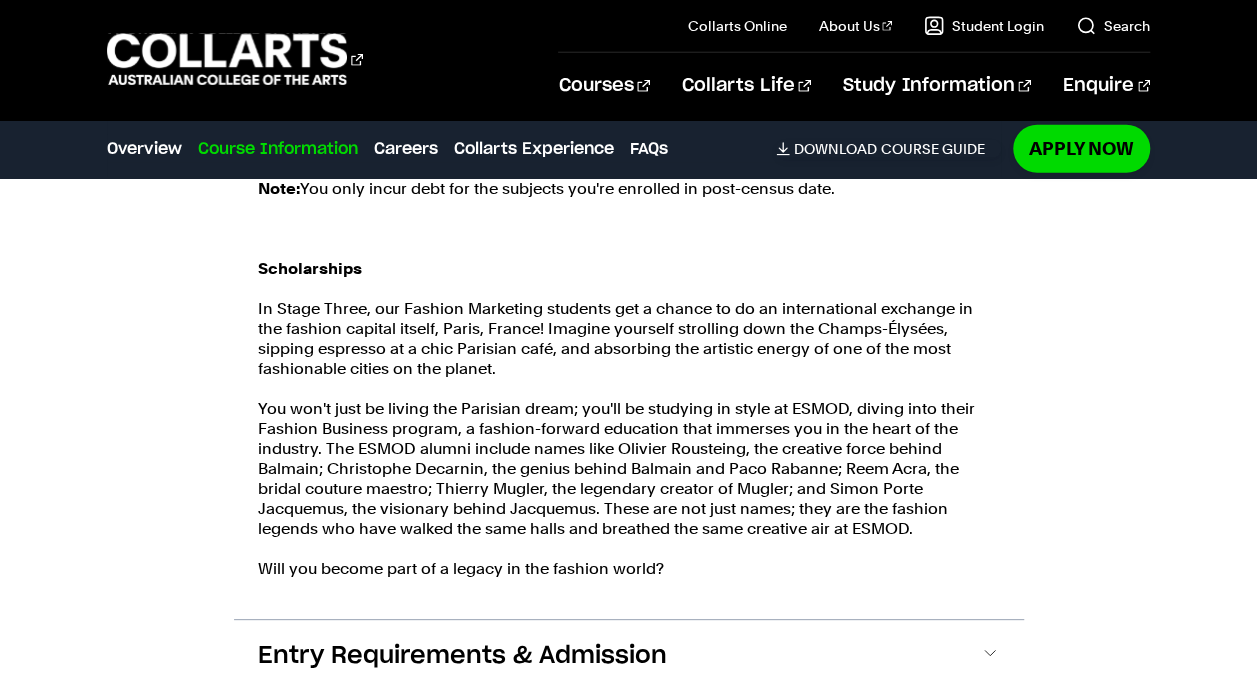 scroll, scrollTop: 2860, scrollLeft: 0, axis: vertical 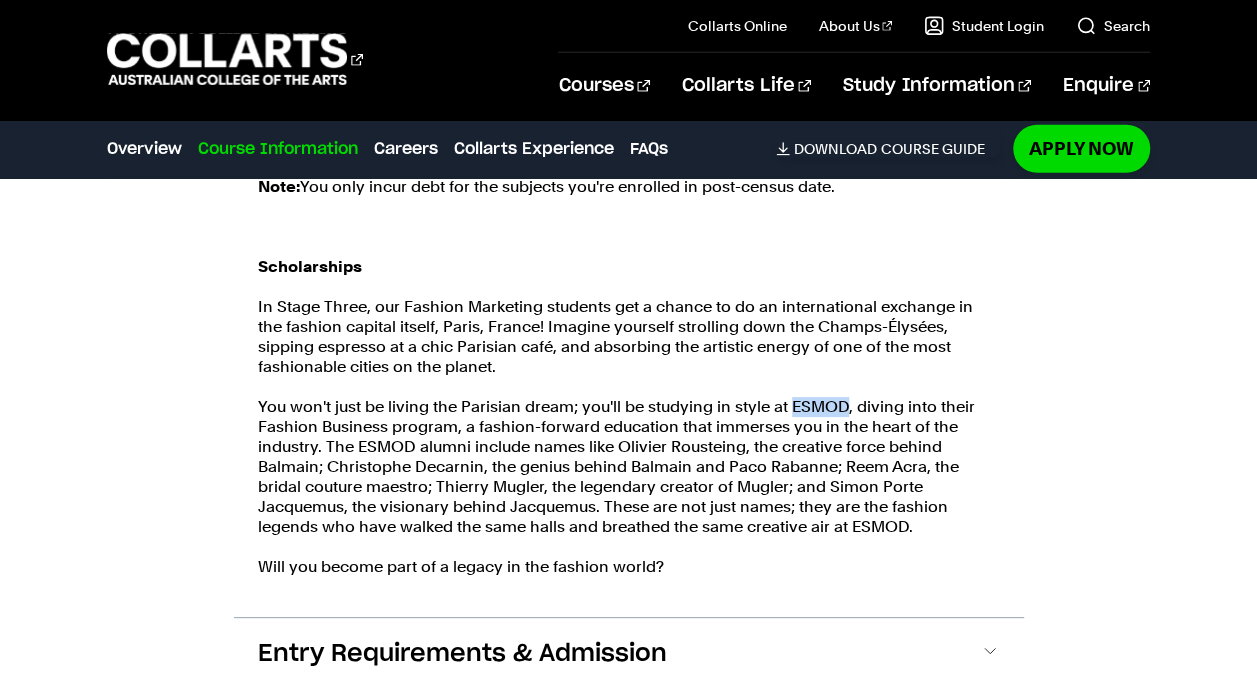 drag, startPoint x: 786, startPoint y: 404, endPoint x: 844, endPoint y: 402, distance: 58.034473 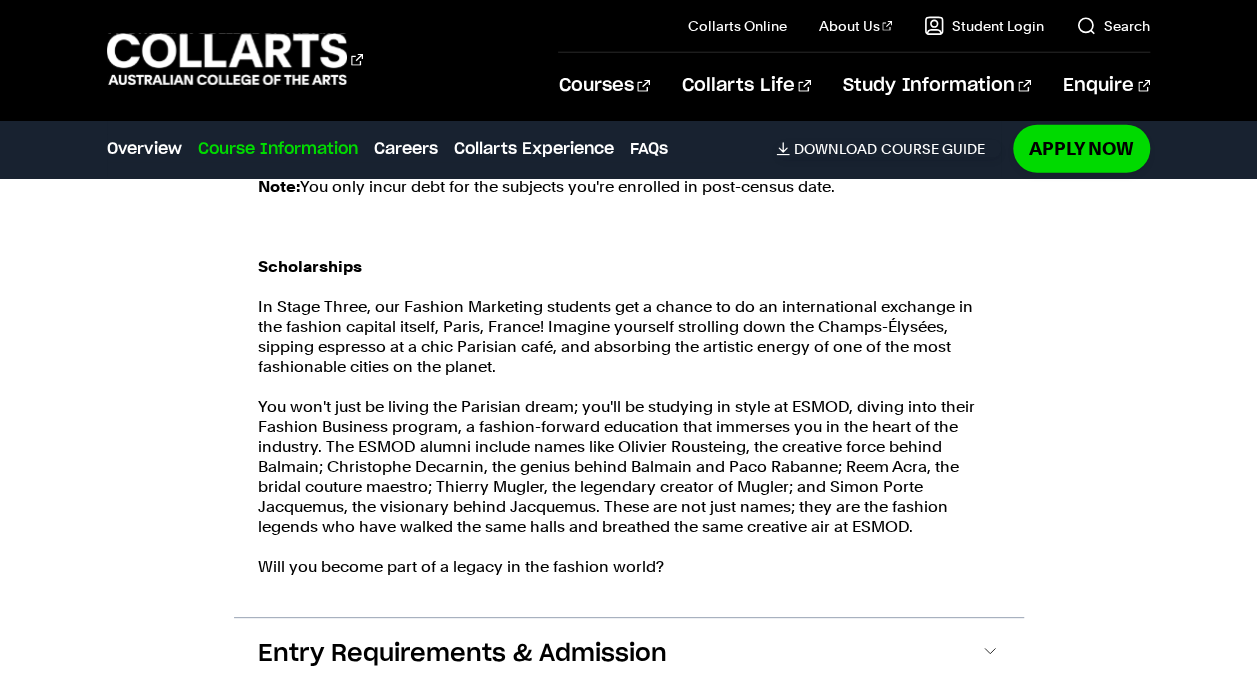 click on "Scholarships In Stage Three, our Fashion Marketing students get a chance to do an international exchange in the fashion capital itself, [CITY], [COUNTRY]! Imagine yourself strolling down the Champs-Élysées, sipping espresso at a chic Parisian café, and absorbing the artistic energy of one of the most fashionable cities on the planet." at bounding box center (629, 317) 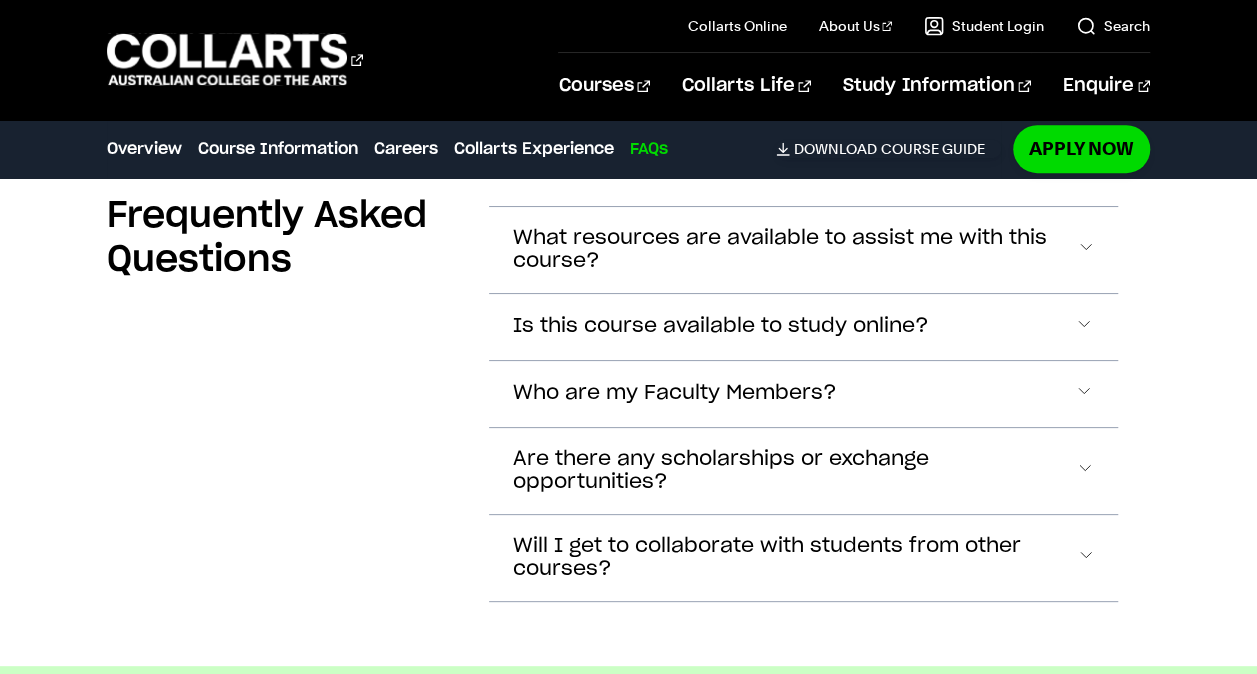 scroll, scrollTop: 8038, scrollLeft: 0, axis: vertical 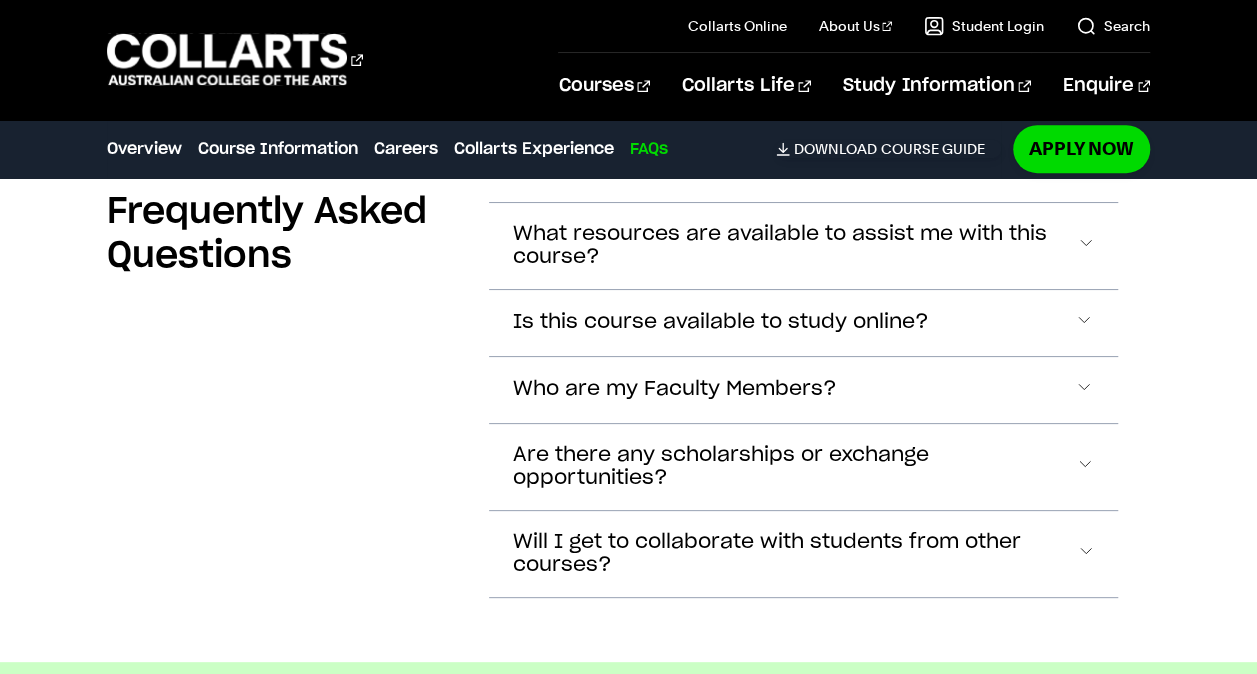 click on "Are there any scholarships or exchange opportunities?" at bounding box center [794, 246] 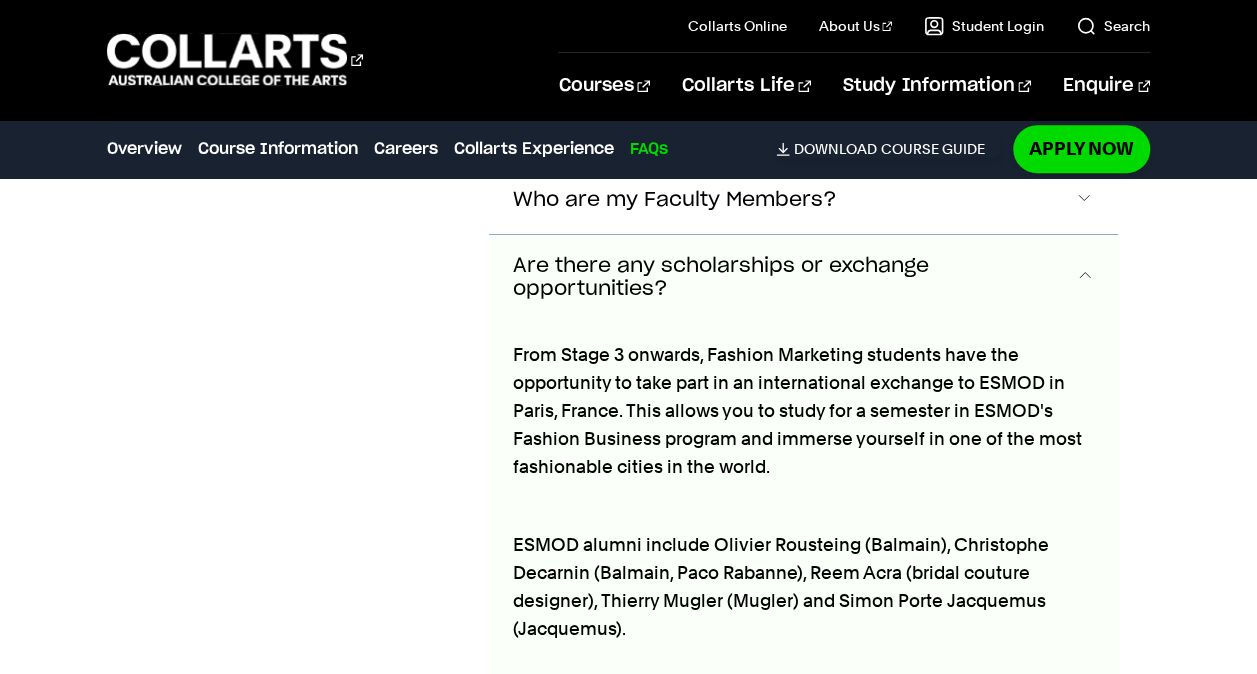 scroll, scrollTop: 8274, scrollLeft: 0, axis: vertical 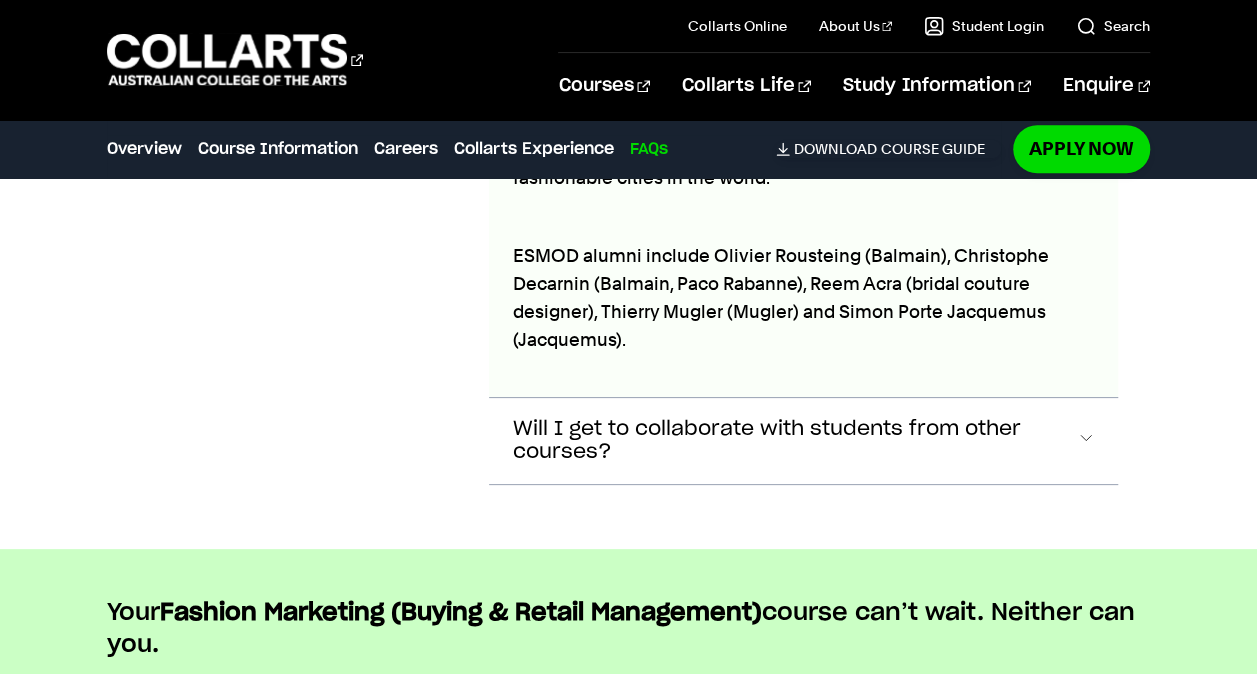 click on "Will I get to collaborate with students from other courses?" at bounding box center (794, -232) 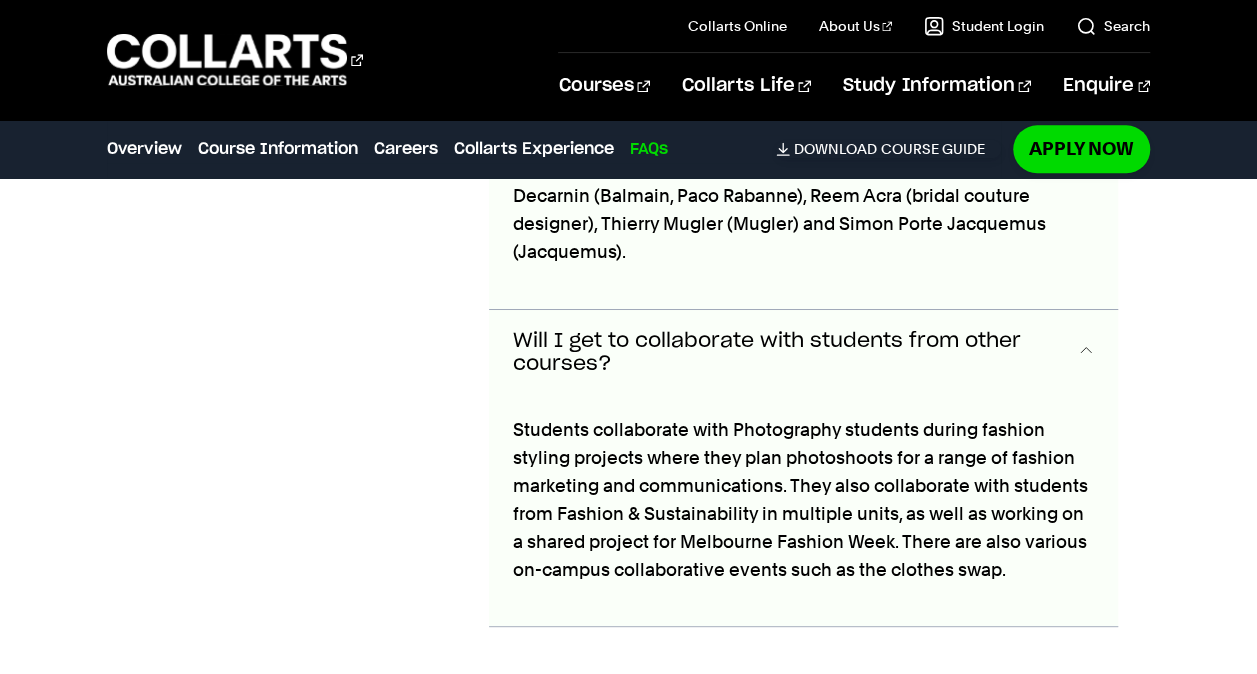 scroll, scrollTop: 8599, scrollLeft: 0, axis: vertical 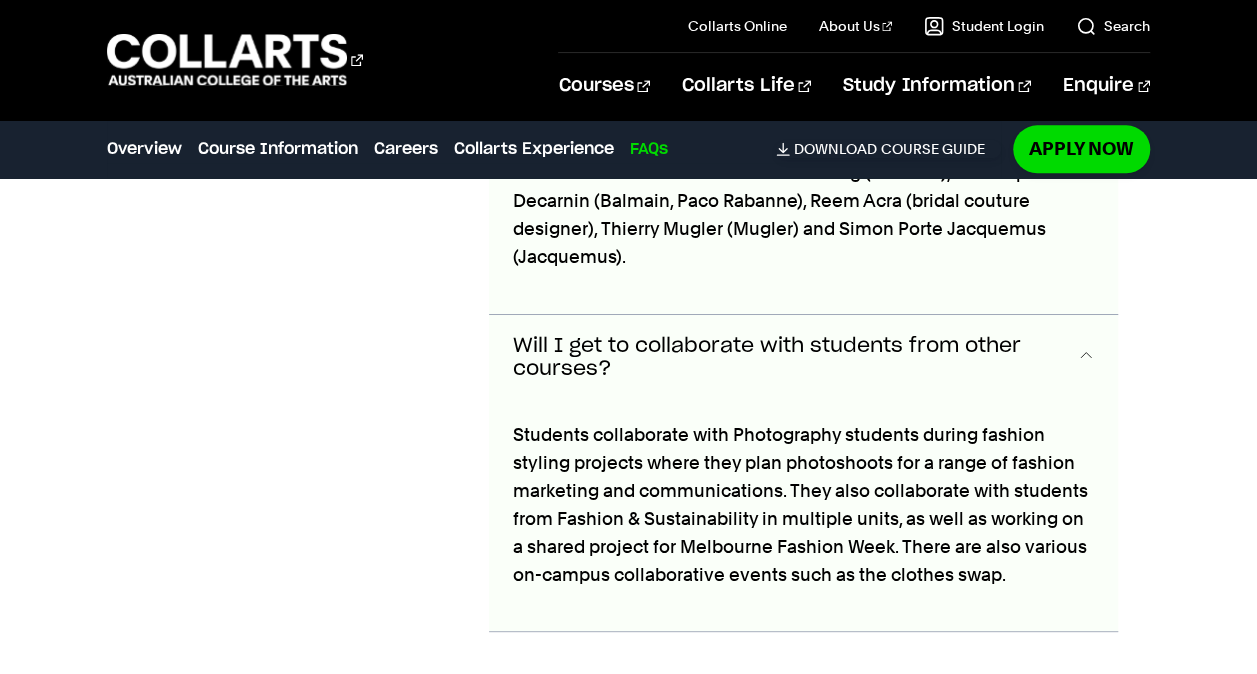 click on "Will I get to collaborate with students from other courses?" at bounding box center (794, -94) 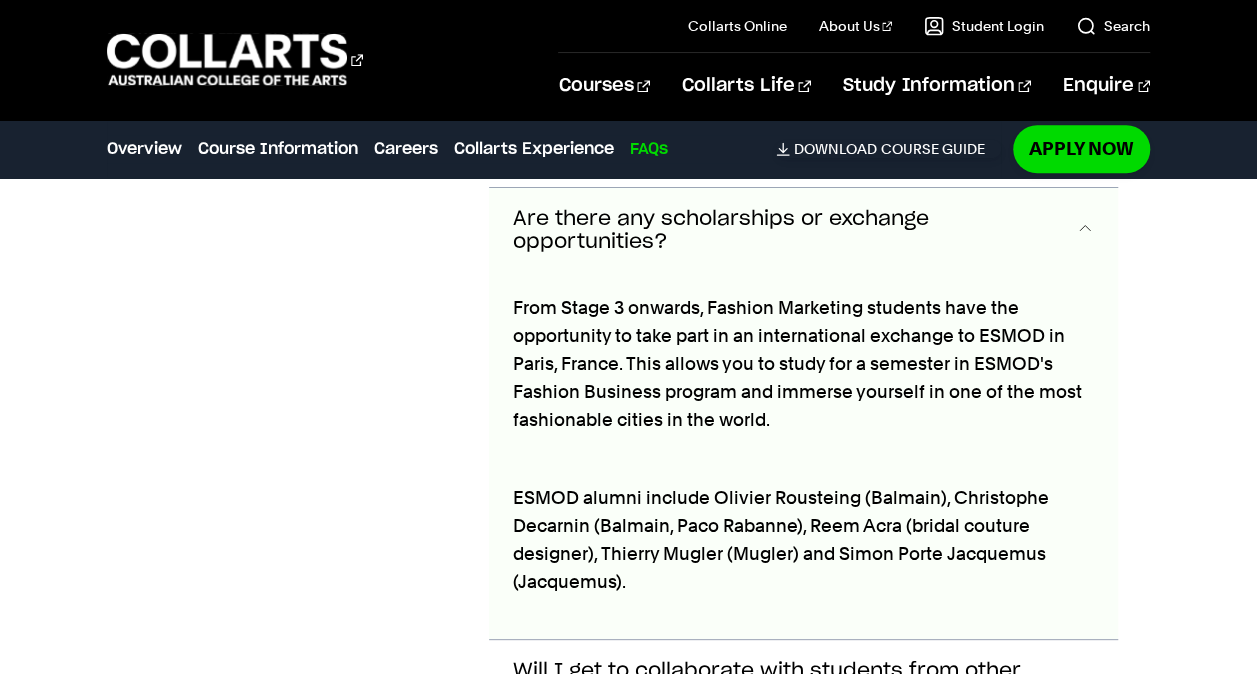 scroll, scrollTop: 8273, scrollLeft: 0, axis: vertical 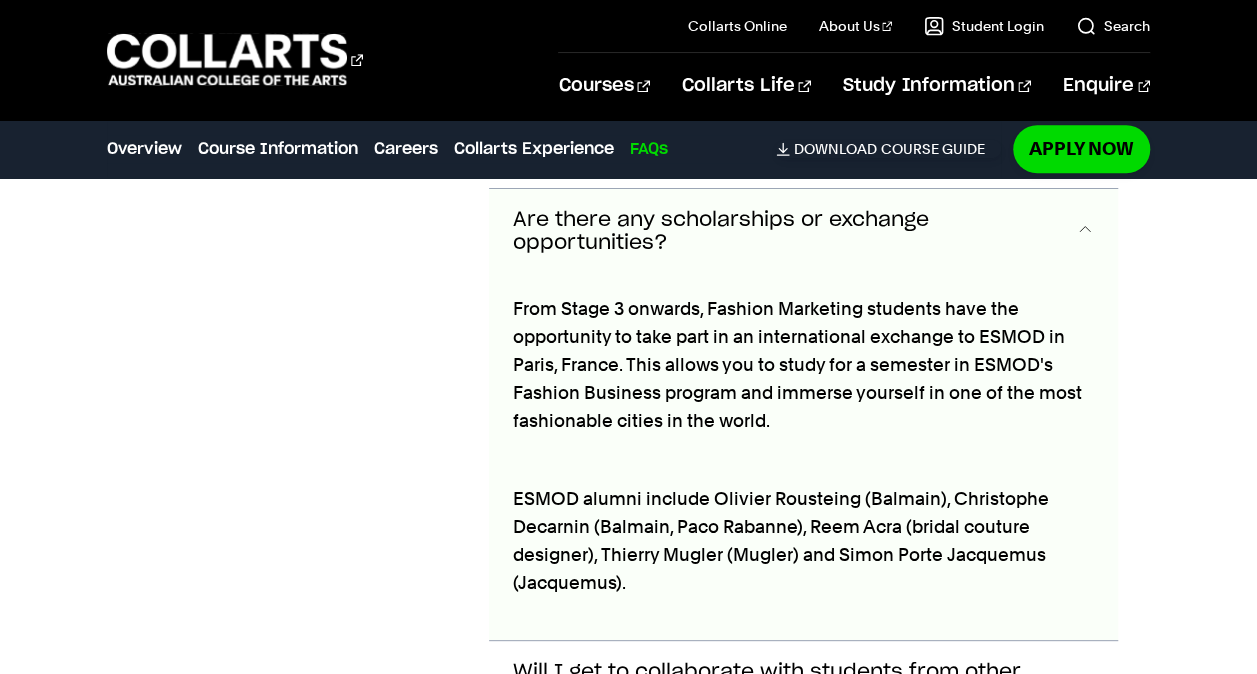 click on "Are there any scholarships or exchange opportunities?" at bounding box center (794, 232) 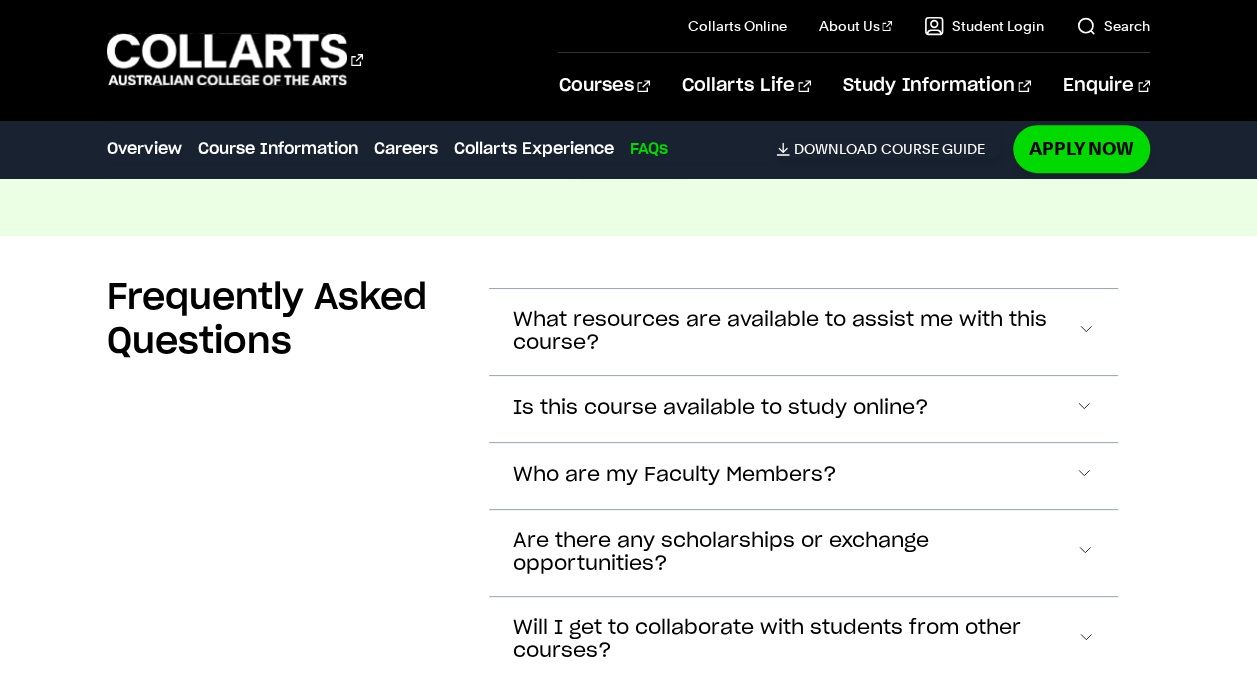 scroll, scrollTop: 7945, scrollLeft: 0, axis: vertical 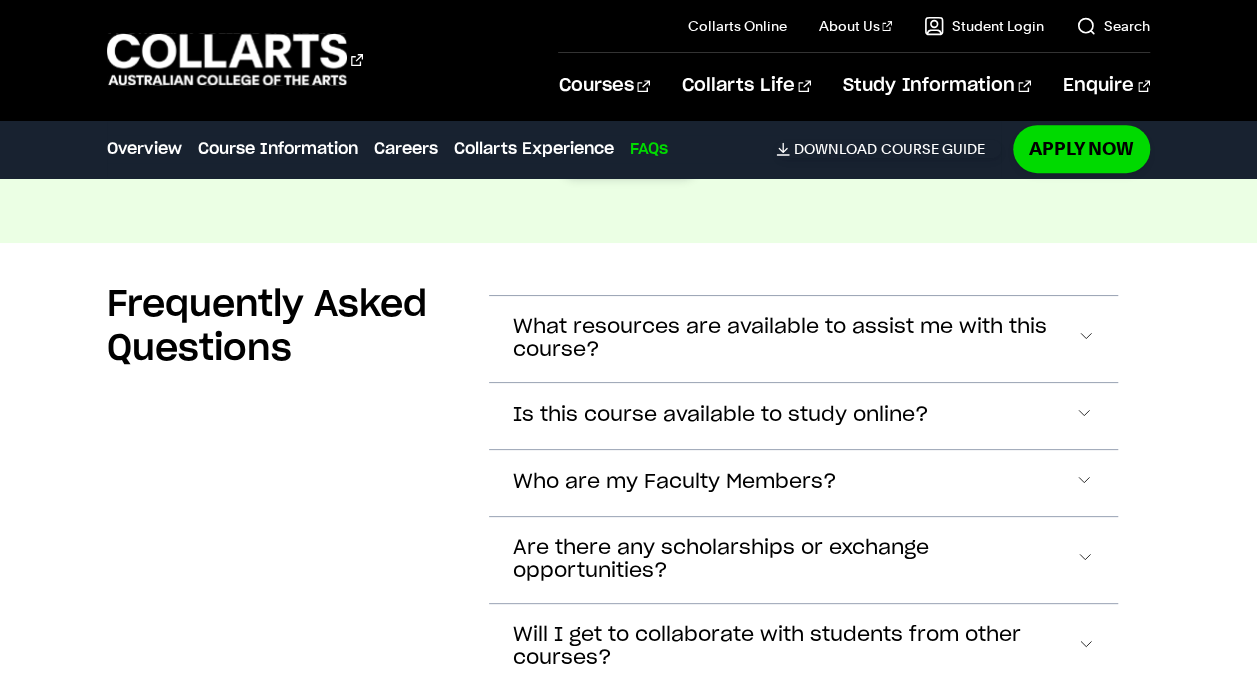 click on "What resources are available to assist me with this course?" at bounding box center (794, 339) 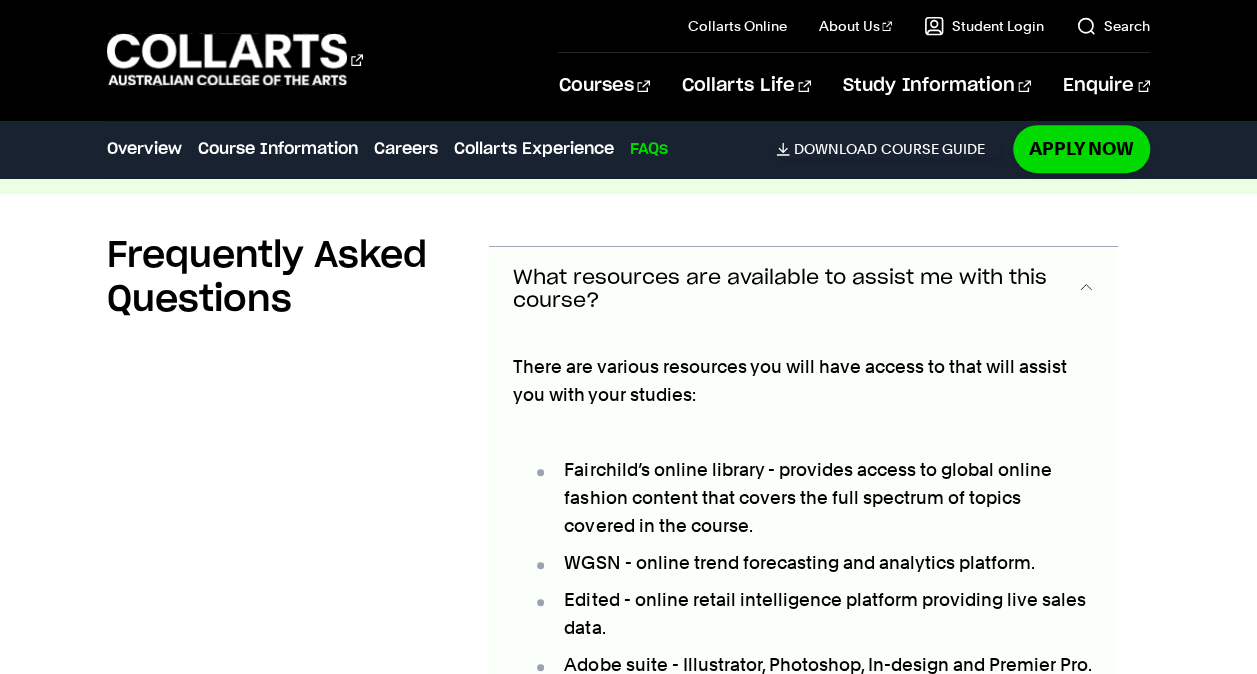 scroll, scrollTop: 7993, scrollLeft: 0, axis: vertical 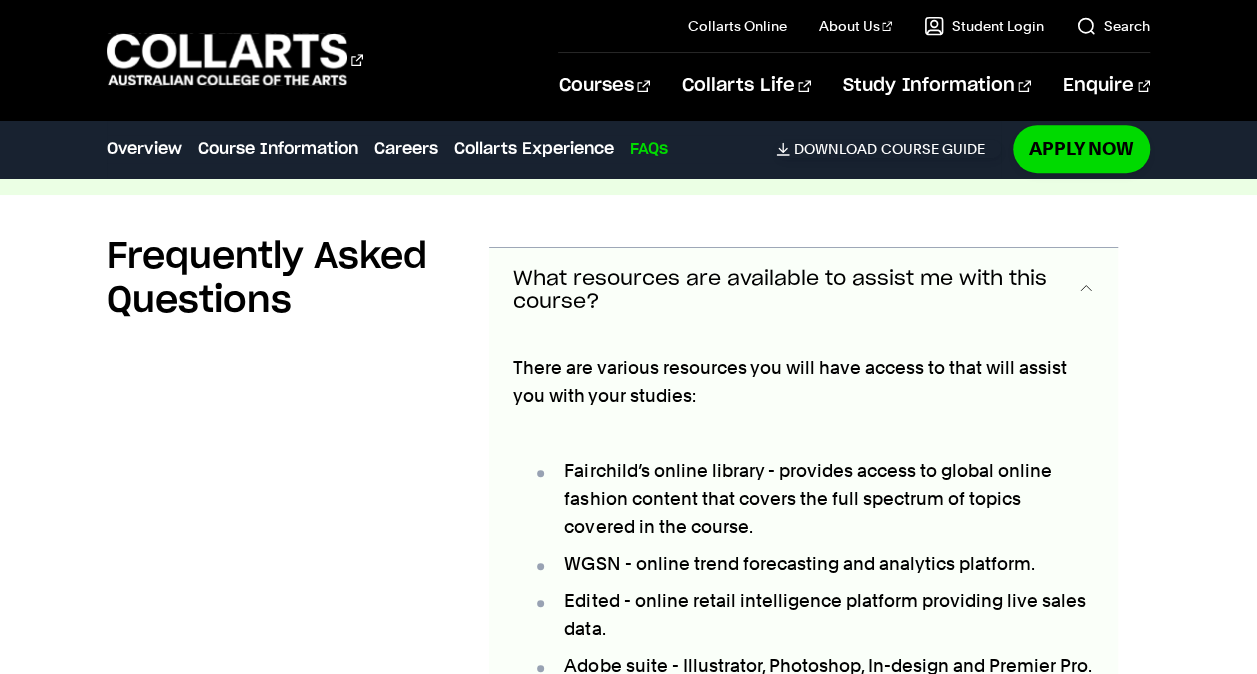 click on "What resources are available to assist me with this course?" at bounding box center [794, 291] 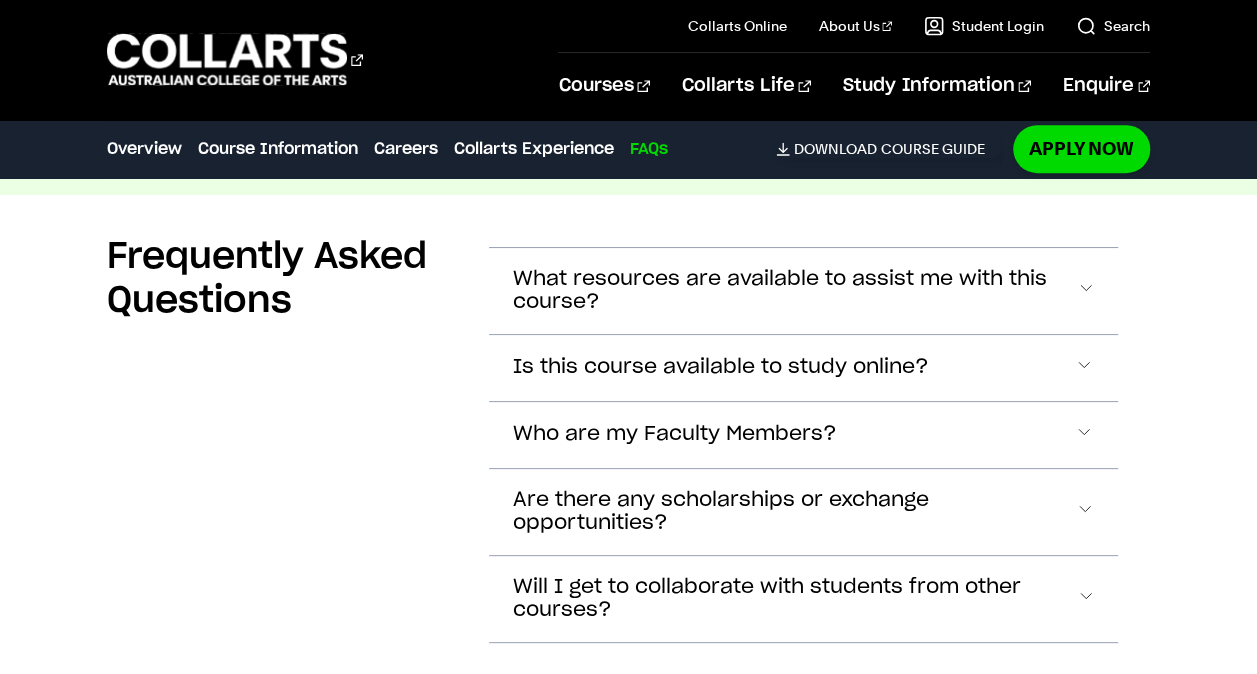 click on "Is this course available to study online?" at bounding box center [794, 291] 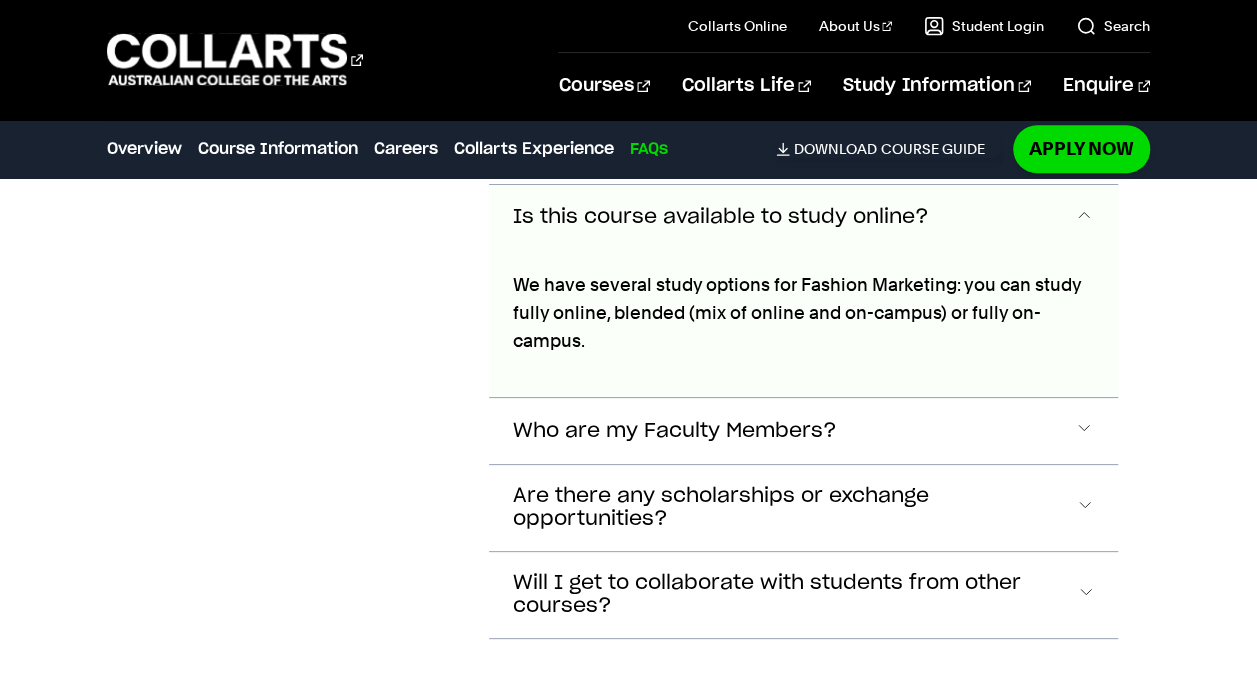 scroll, scrollTop: 8144, scrollLeft: 0, axis: vertical 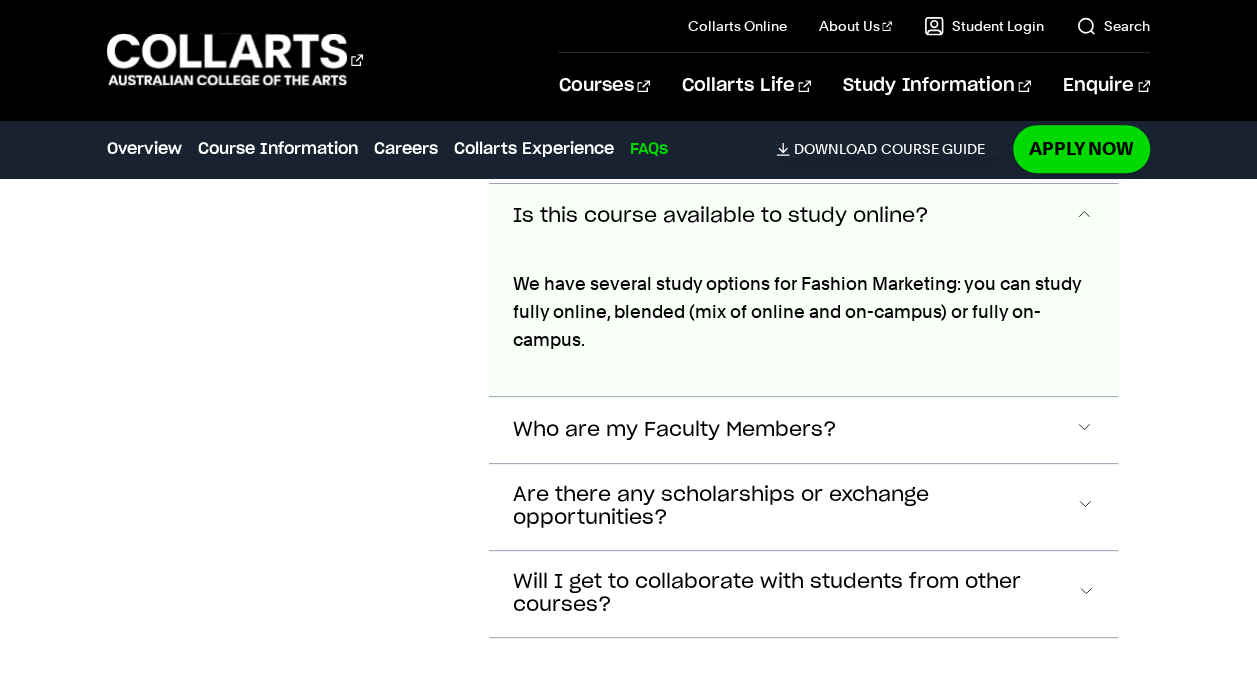 click on "Is this course available to study online?" at bounding box center [803, 217] 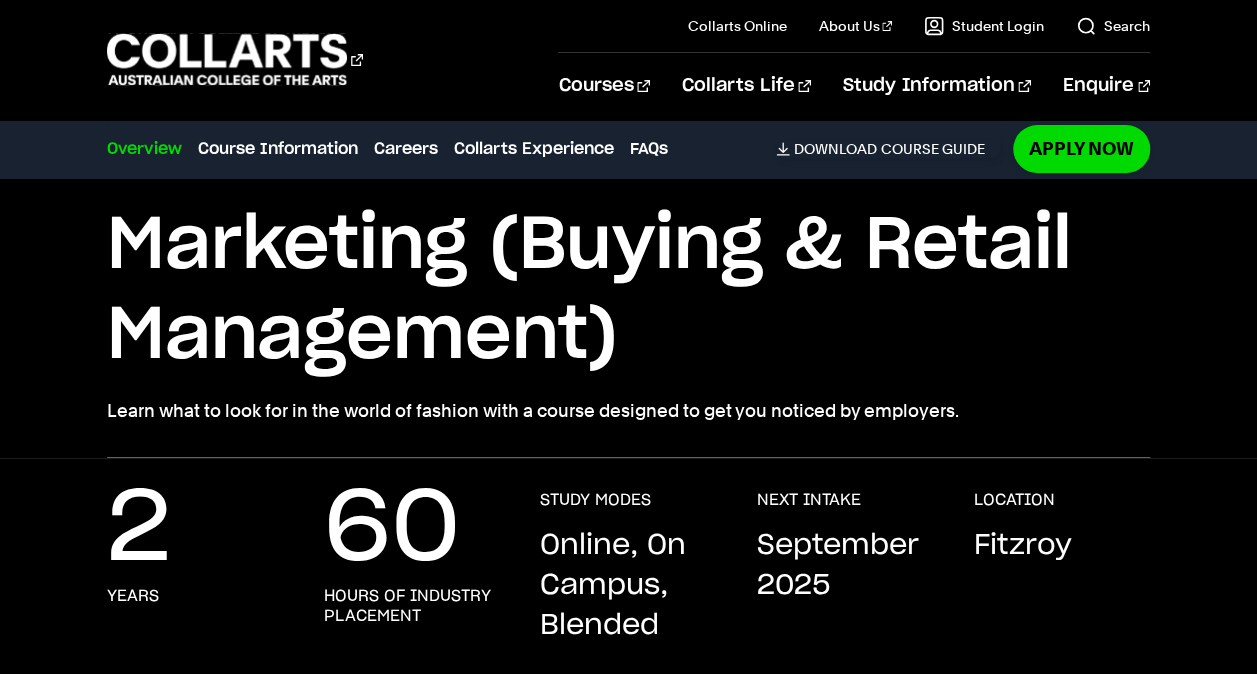 scroll, scrollTop: 0, scrollLeft: 0, axis: both 